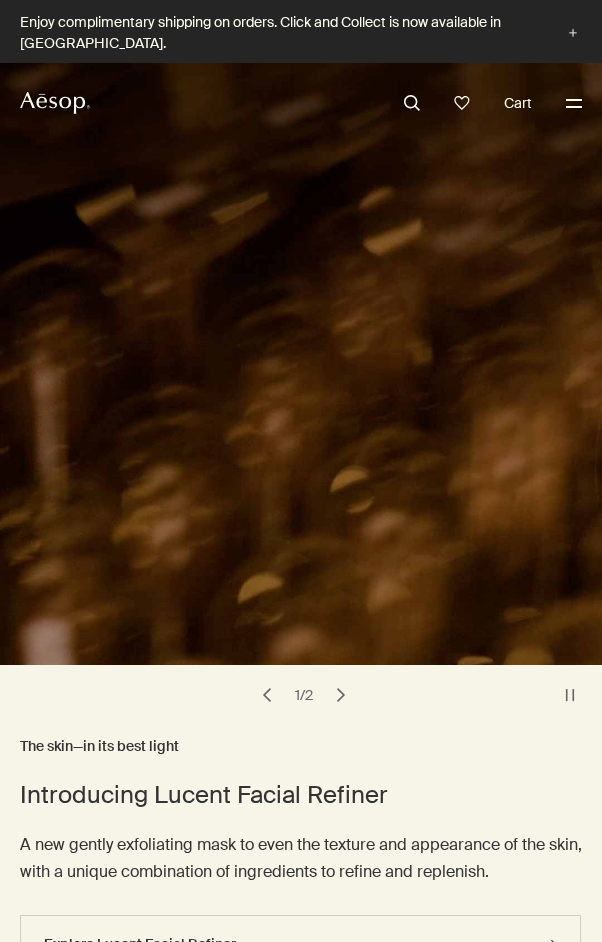 scroll, scrollTop: 0, scrollLeft: 0, axis: both 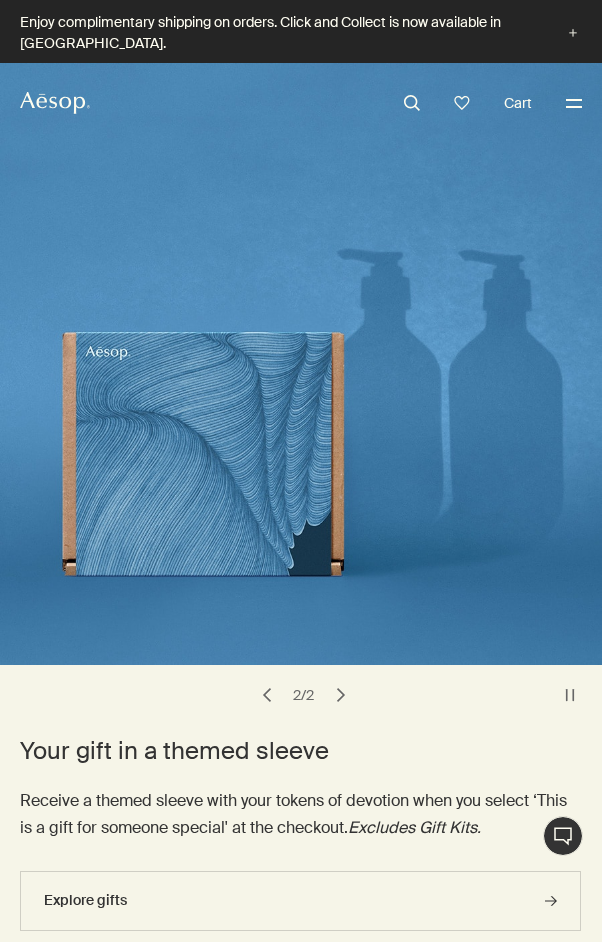click at bounding box center [301, 364] 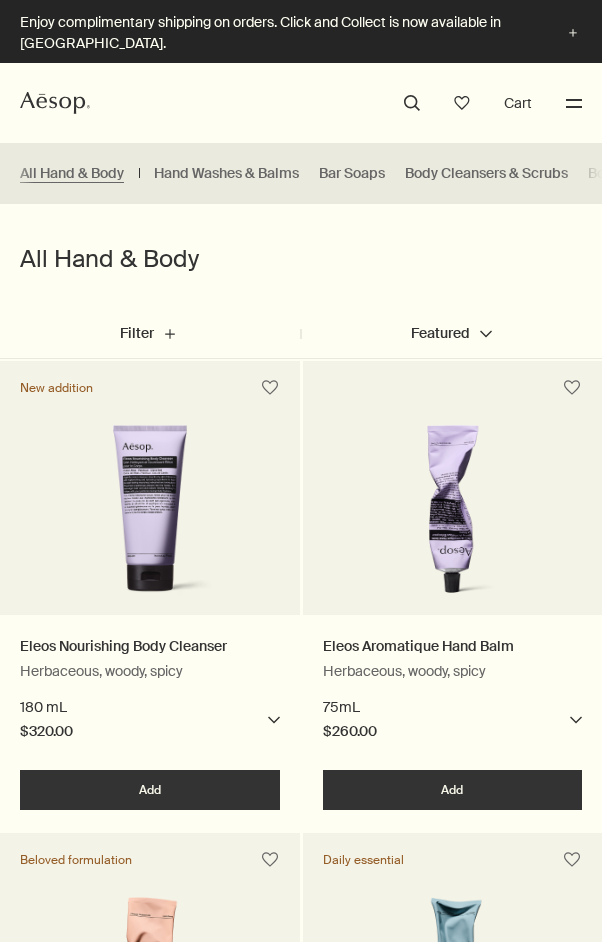 select on "B500BT13RFS" 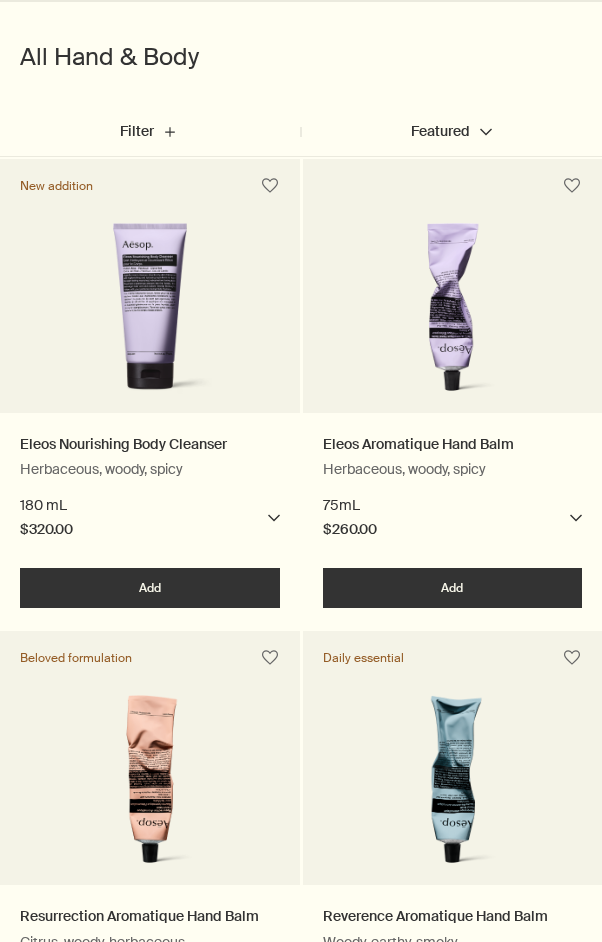 scroll, scrollTop: 0, scrollLeft: 0, axis: both 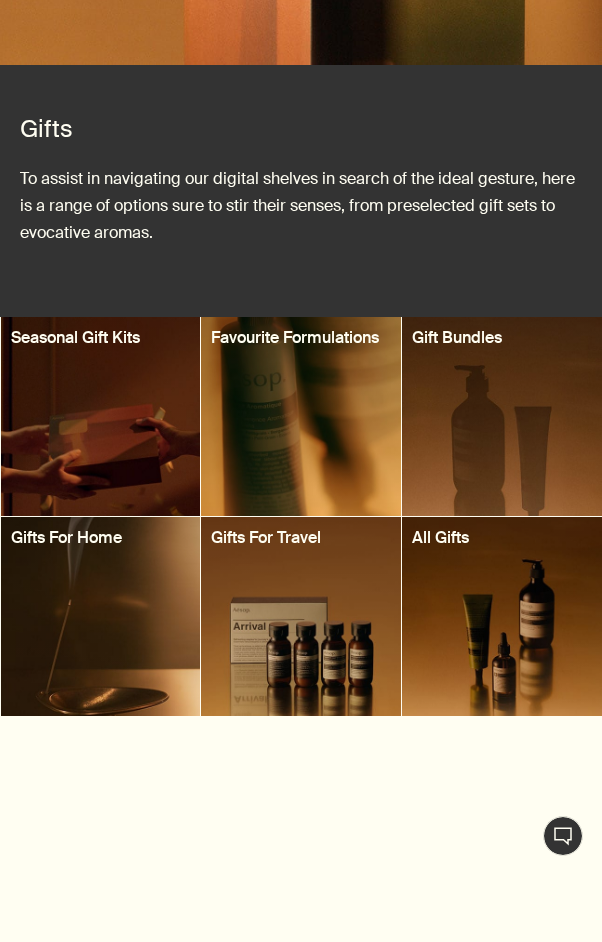 click at bounding box center (101, 416) 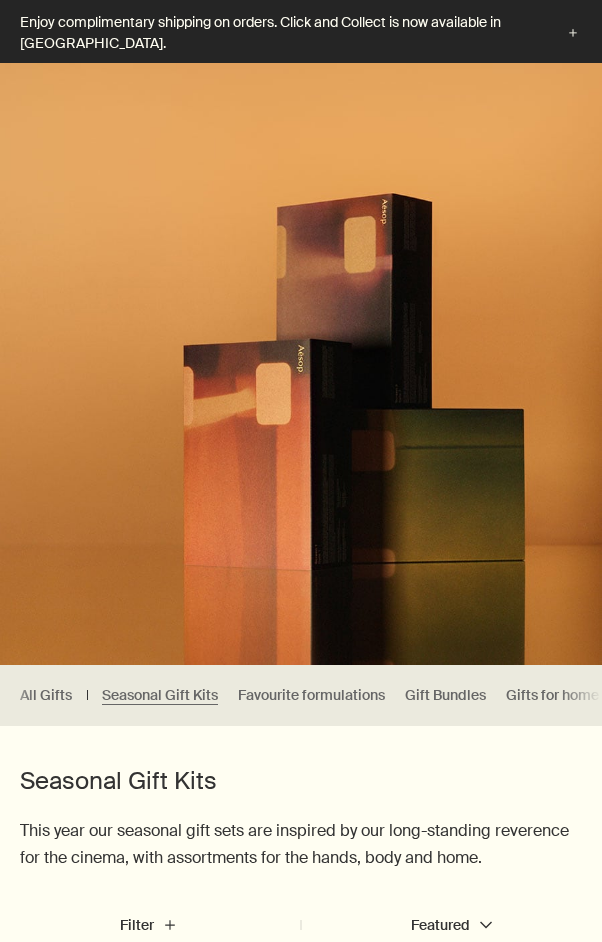 scroll, scrollTop: 300, scrollLeft: 0, axis: vertical 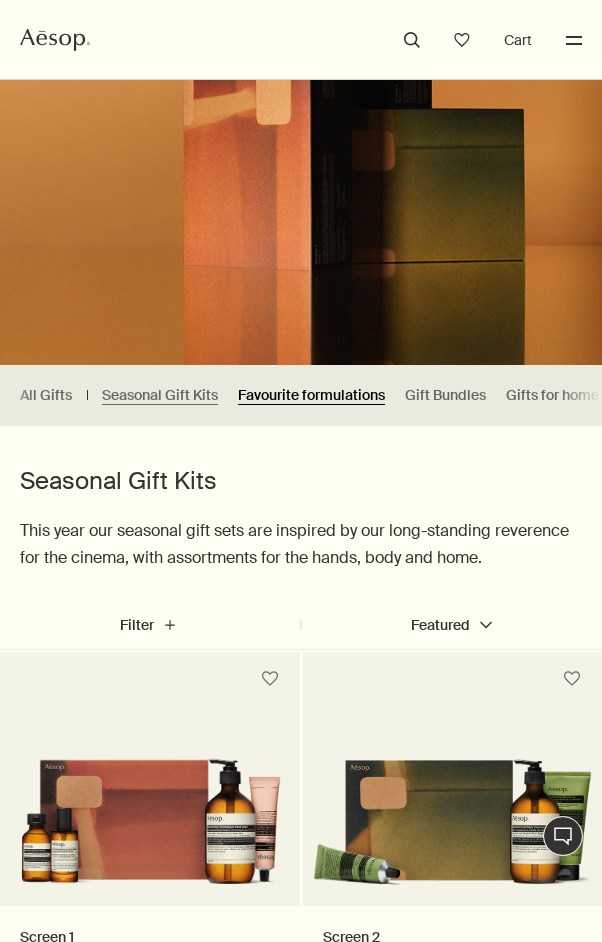 click on "Favourite formulations" at bounding box center (311, 395) 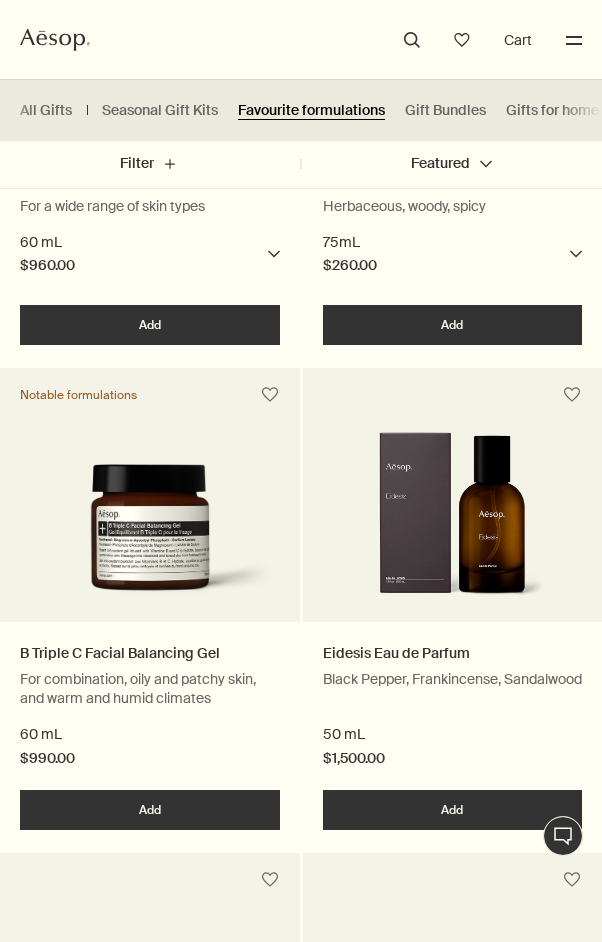 scroll, scrollTop: 500, scrollLeft: 0, axis: vertical 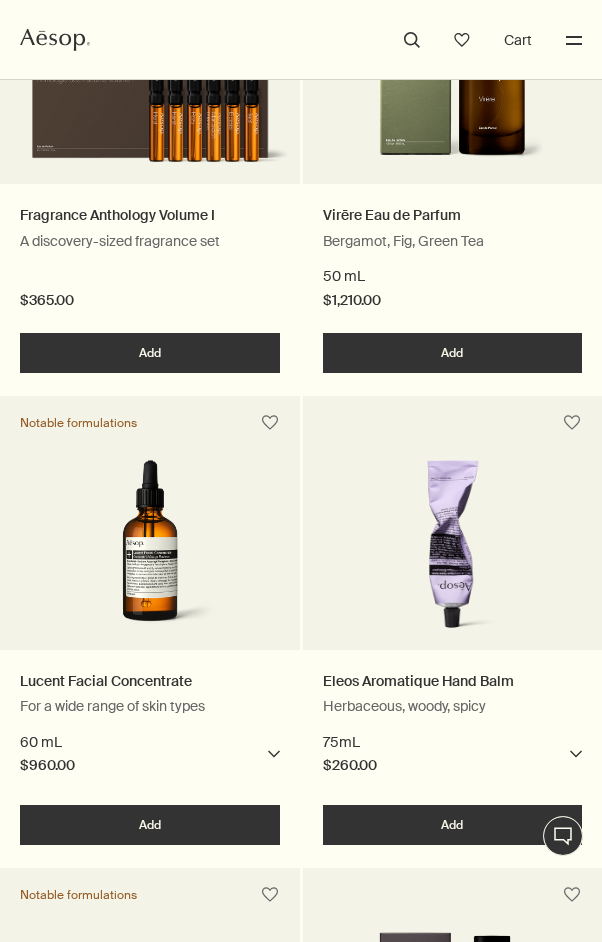 click on "Gift Bundles" at bounding box center (445, -327) 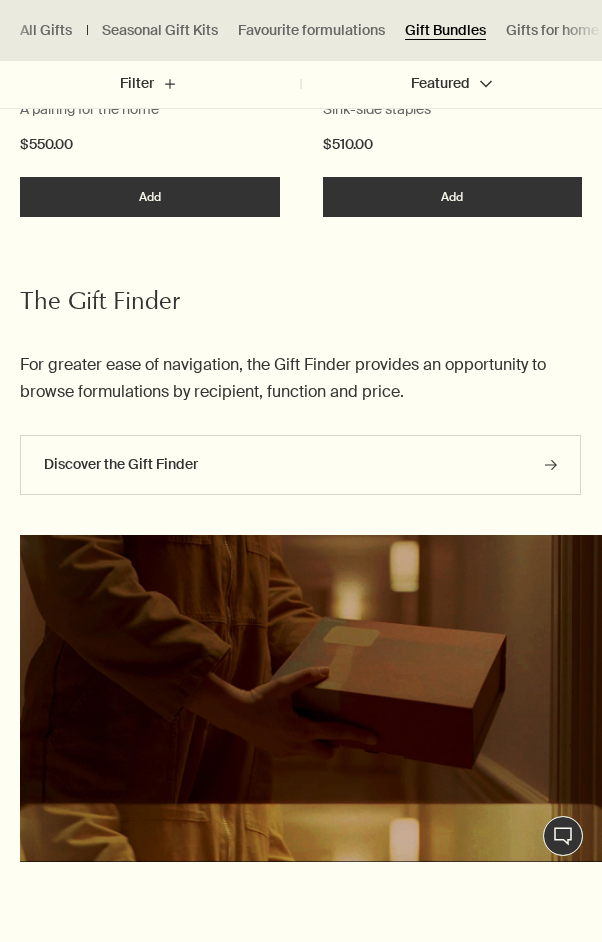 scroll, scrollTop: 1100, scrollLeft: 0, axis: vertical 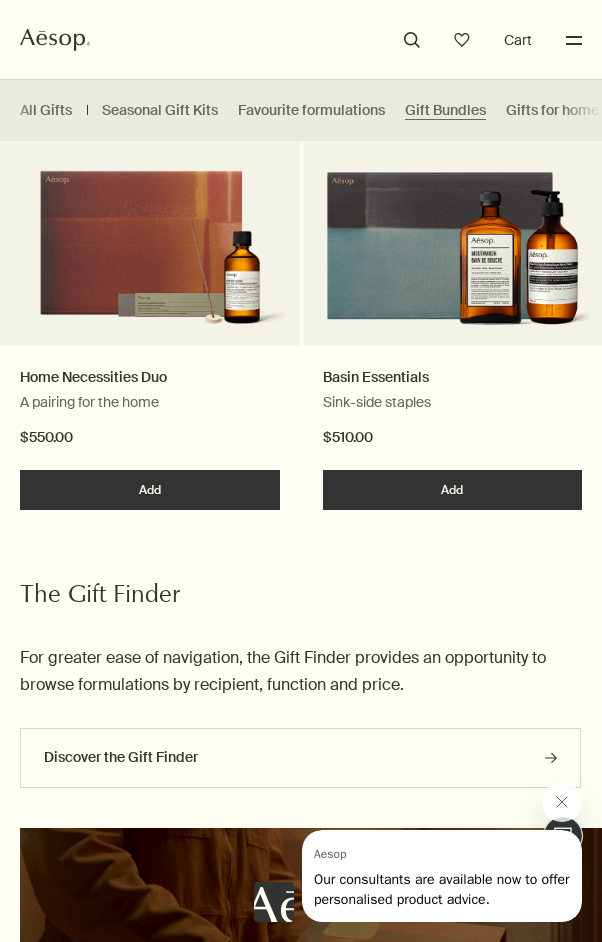 click at bounding box center (150, -126) 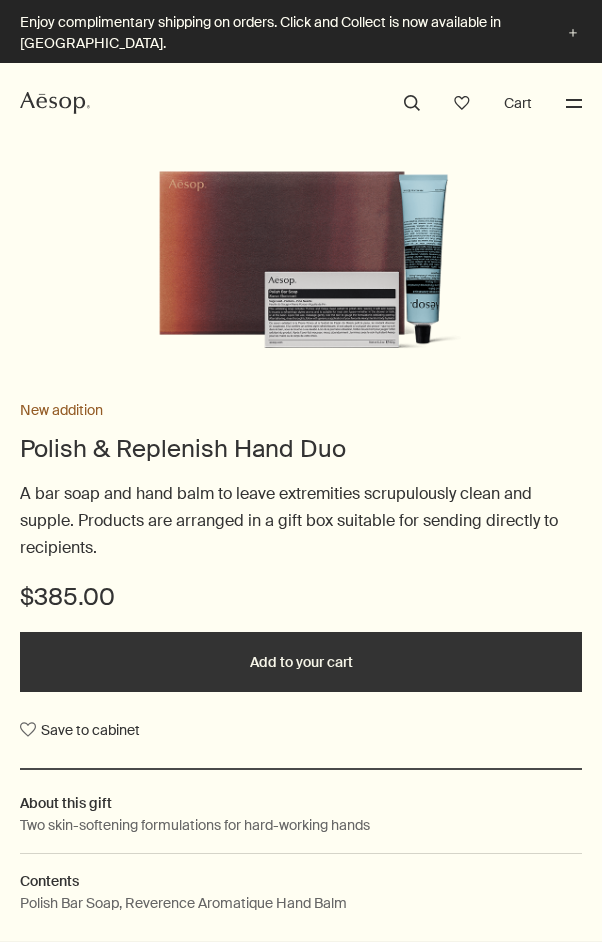 scroll, scrollTop: 0, scrollLeft: 0, axis: both 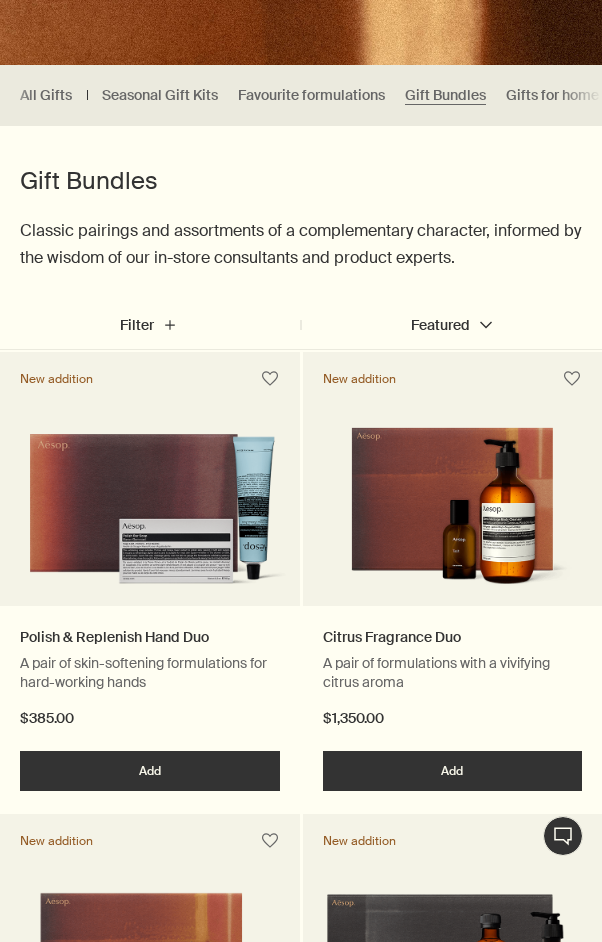 click at bounding box center [150, 512] 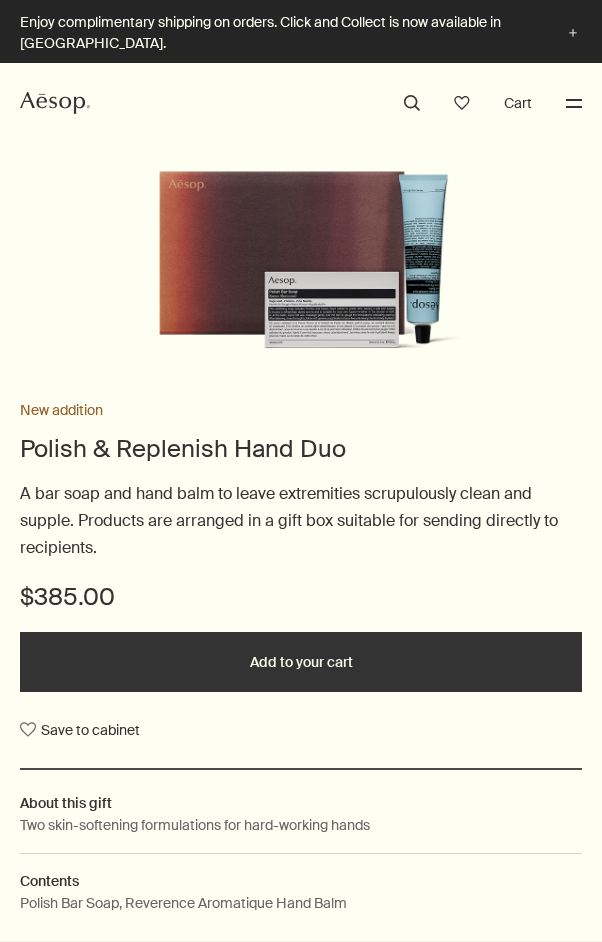scroll, scrollTop: 0, scrollLeft: 0, axis: both 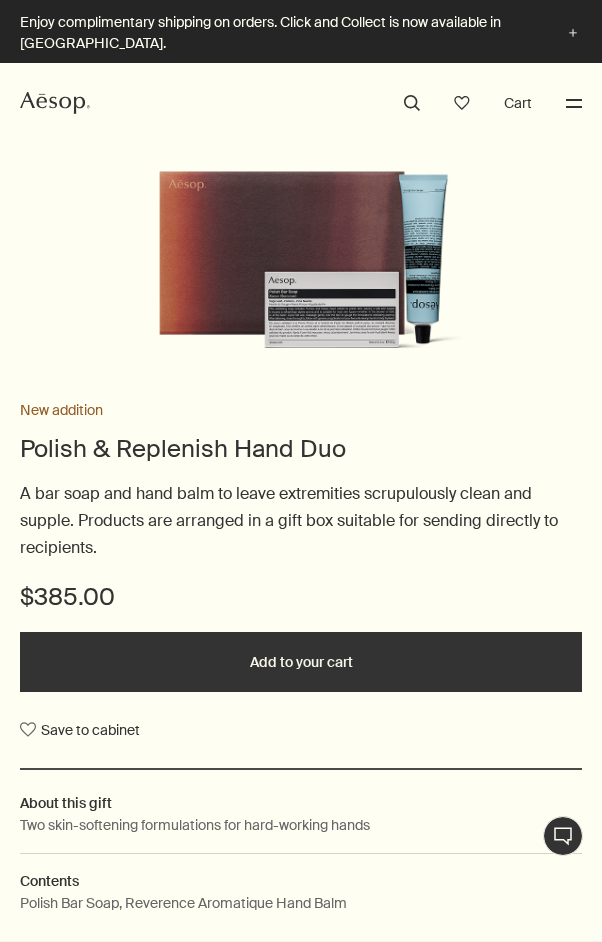 click at bounding box center (300, 263) 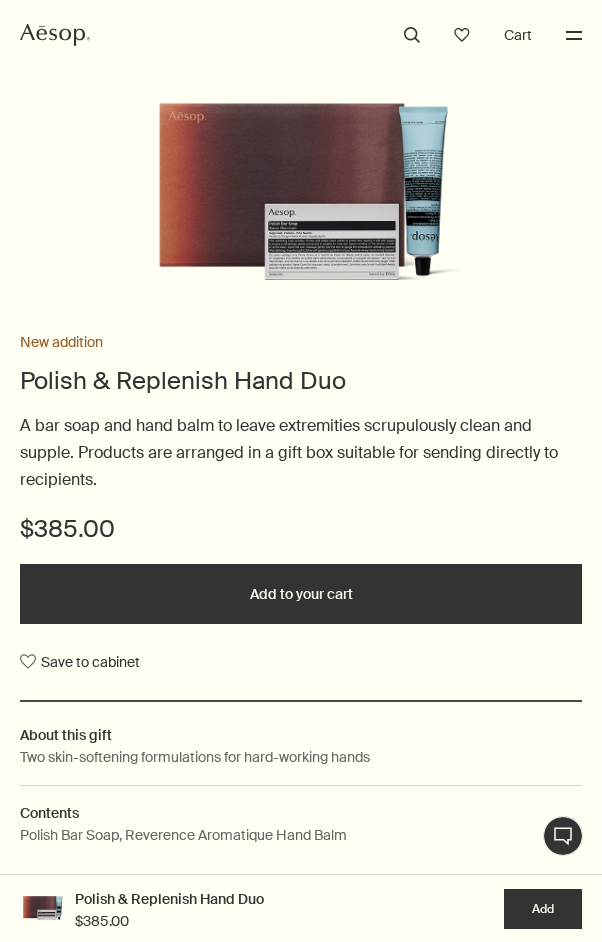 scroll, scrollTop: 100, scrollLeft: 0, axis: vertical 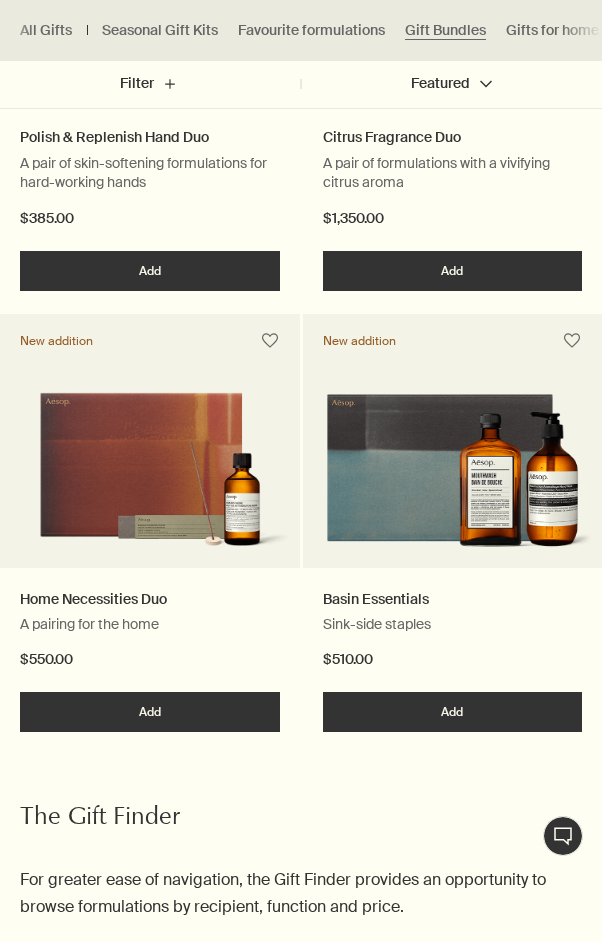 click at bounding box center (453, 473) 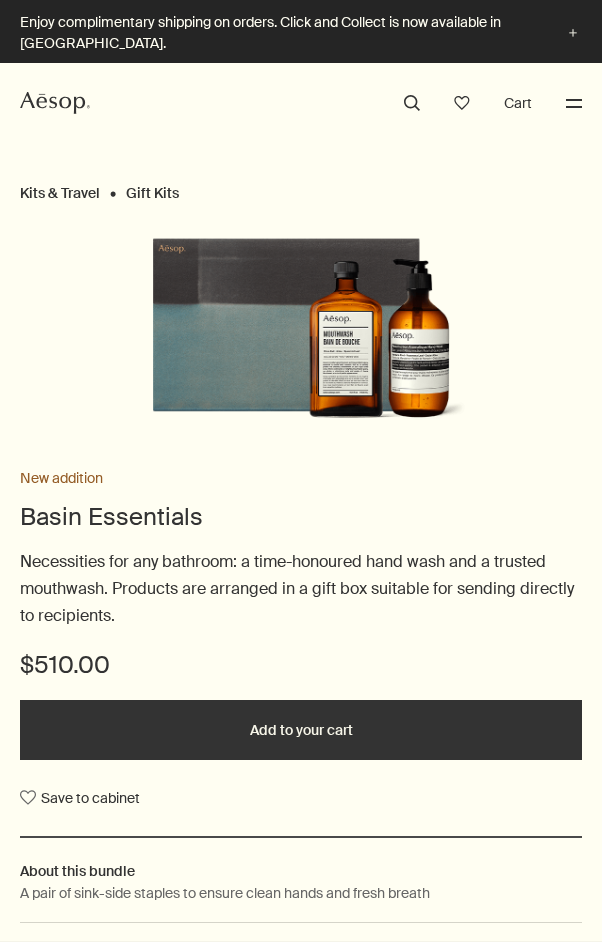 scroll, scrollTop: 0, scrollLeft: 0, axis: both 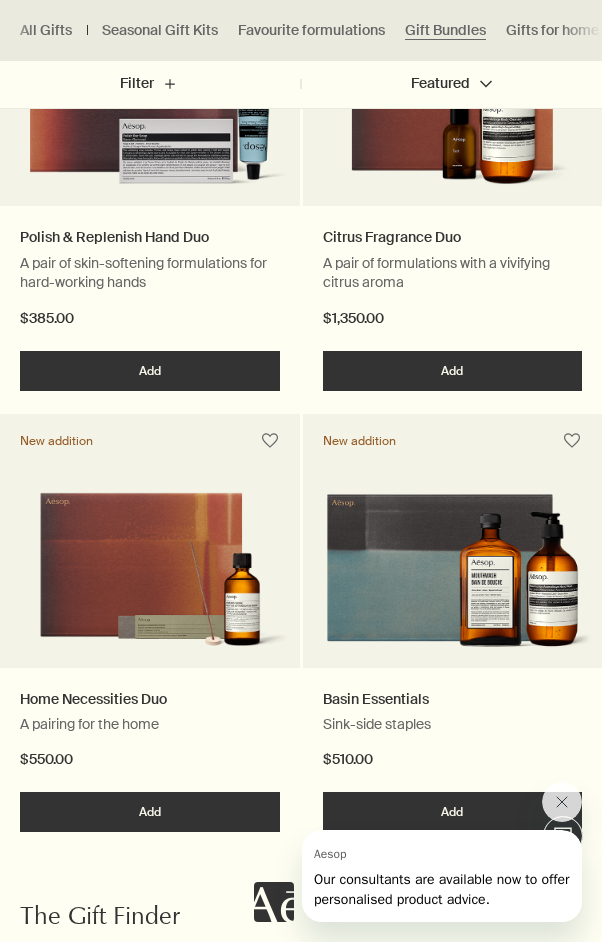 click at bounding box center [150, 573] 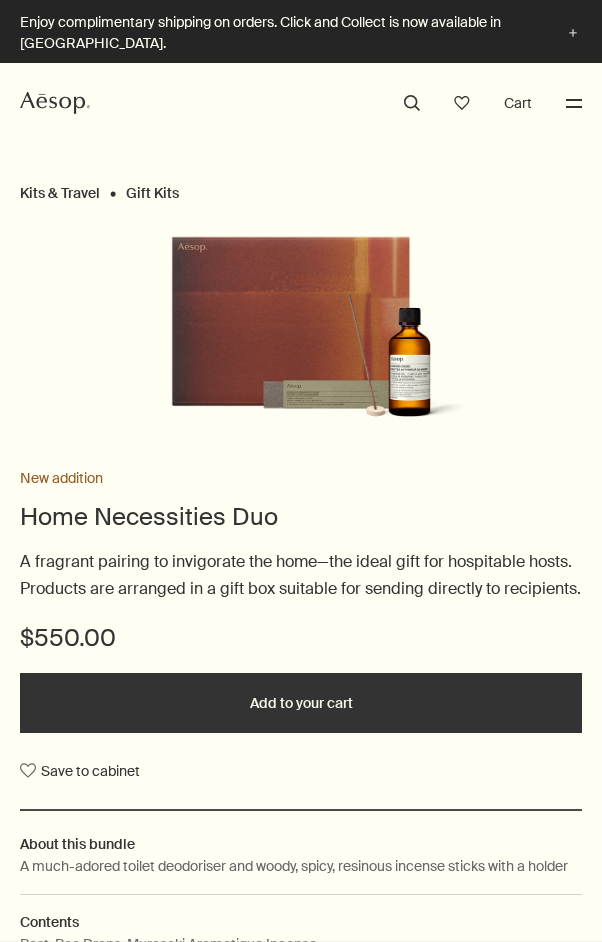 scroll, scrollTop: 0, scrollLeft: 0, axis: both 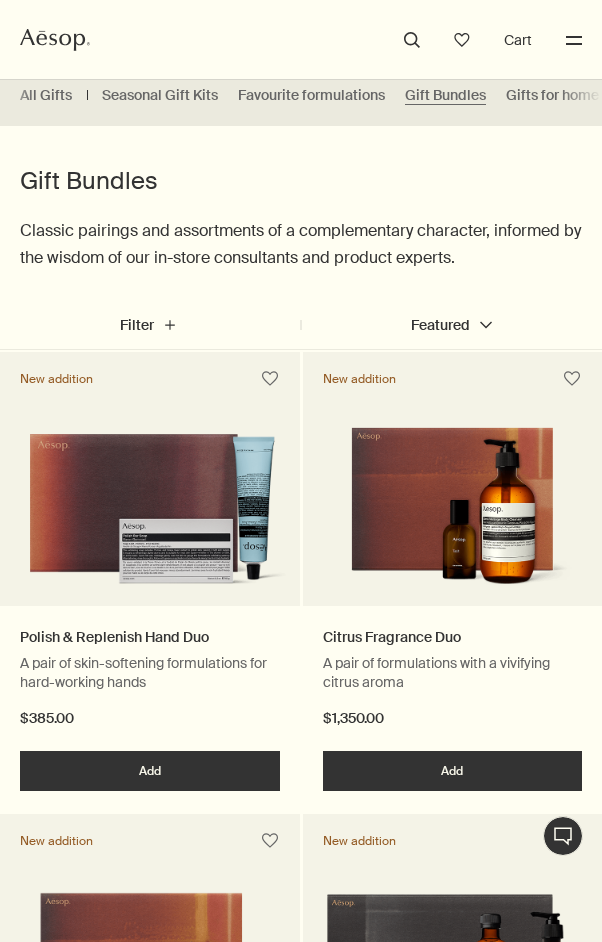 click at bounding box center [453, 512] 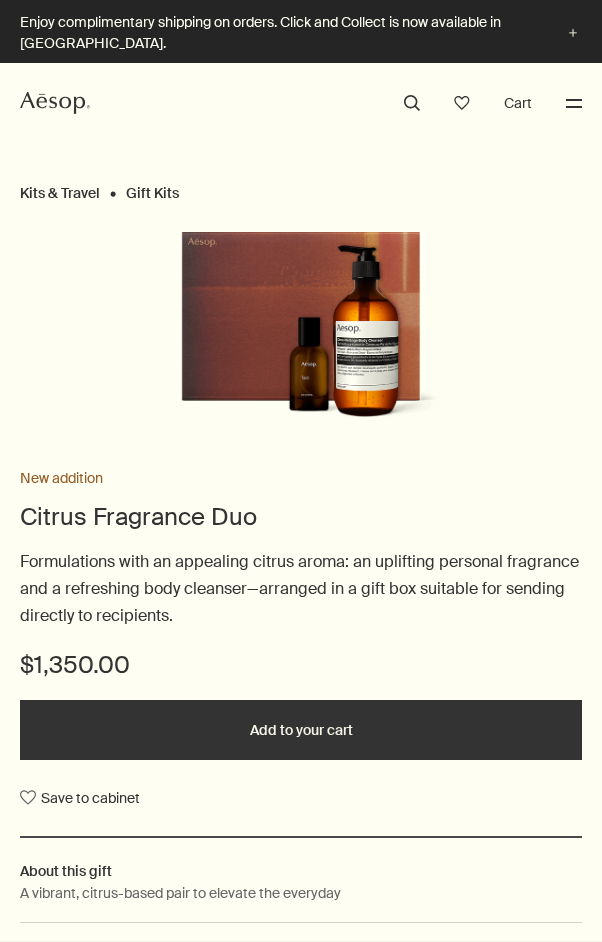 scroll, scrollTop: 0, scrollLeft: 0, axis: both 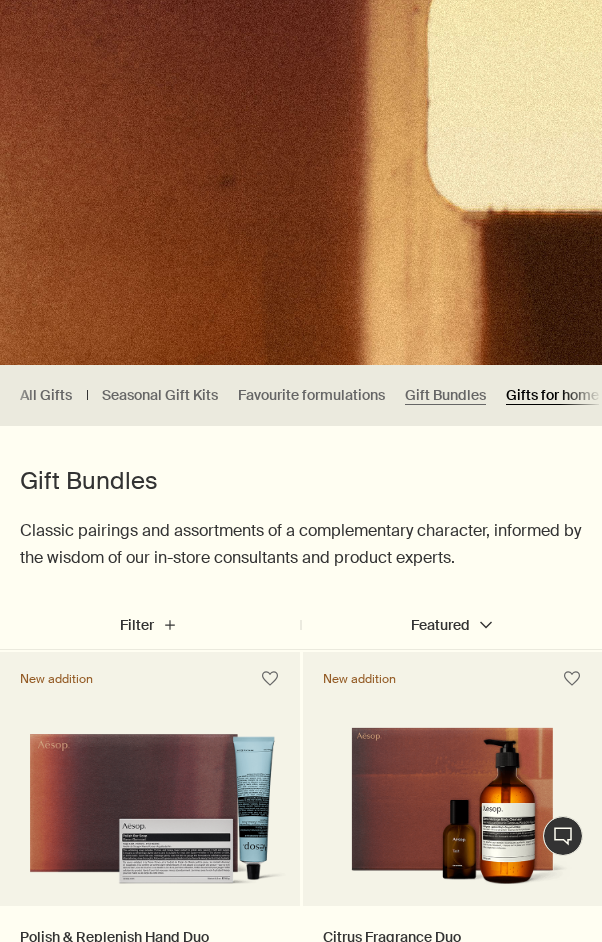 click on "Gifts for home" at bounding box center [552, 395] 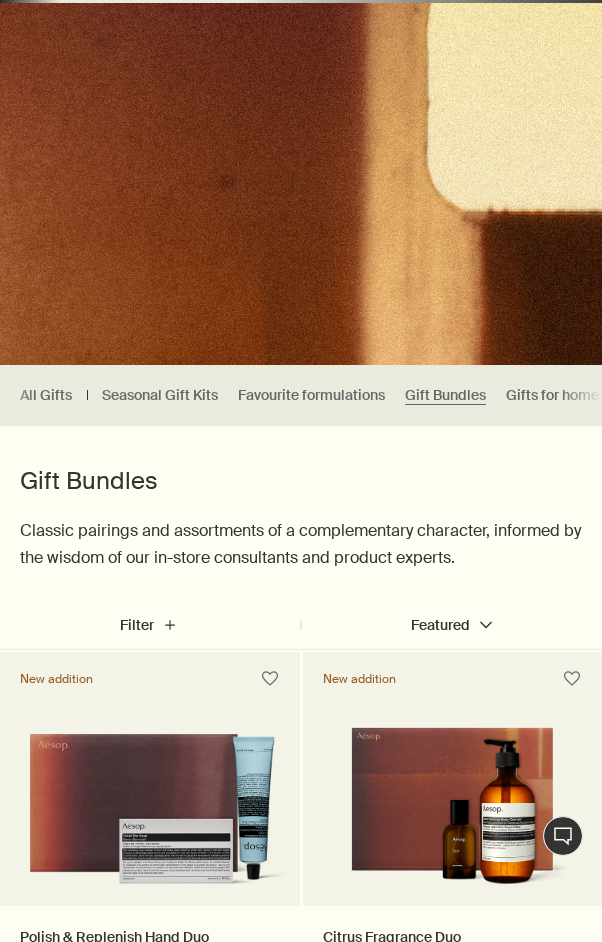 click on "Gift Bundles Classic pairings and assortments of a complementary character, informed by the wisdom of our in-store consultants and product experts." at bounding box center (301, 498) 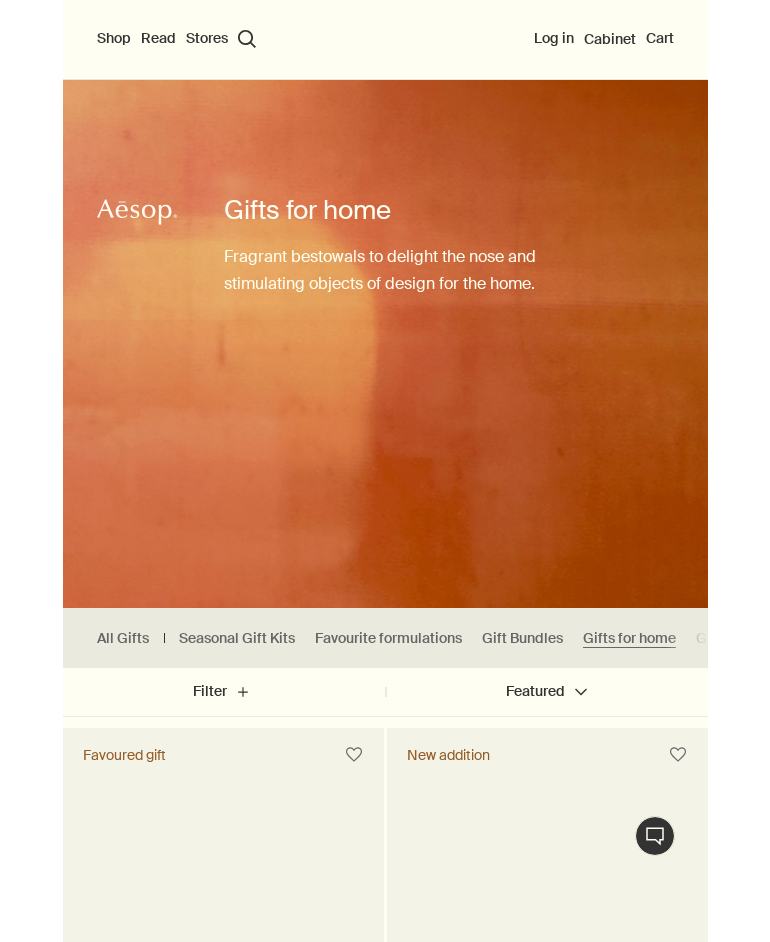 scroll, scrollTop: 0, scrollLeft: 0, axis: both 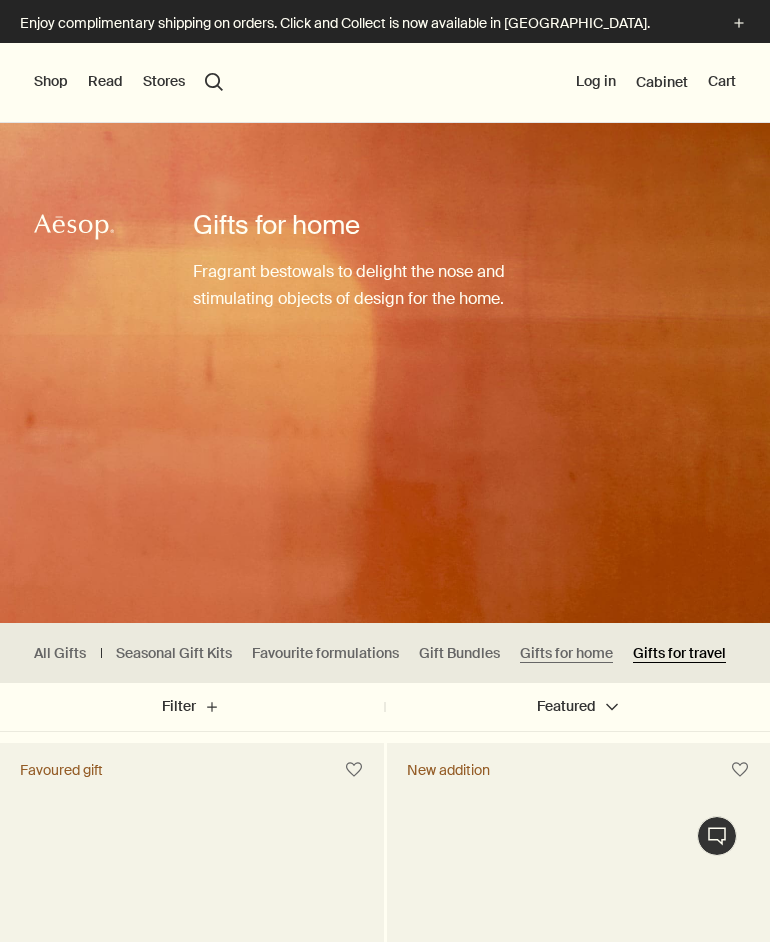 click on "Gifts for travel" at bounding box center [679, 653] 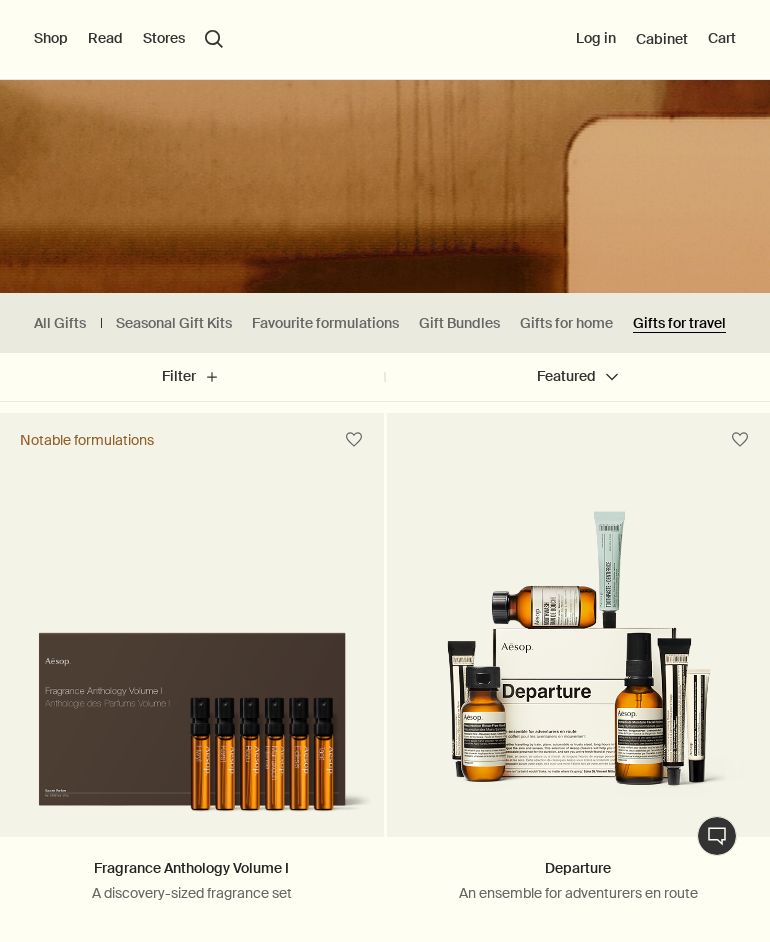 scroll, scrollTop: 600, scrollLeft: 0, axis: vertical 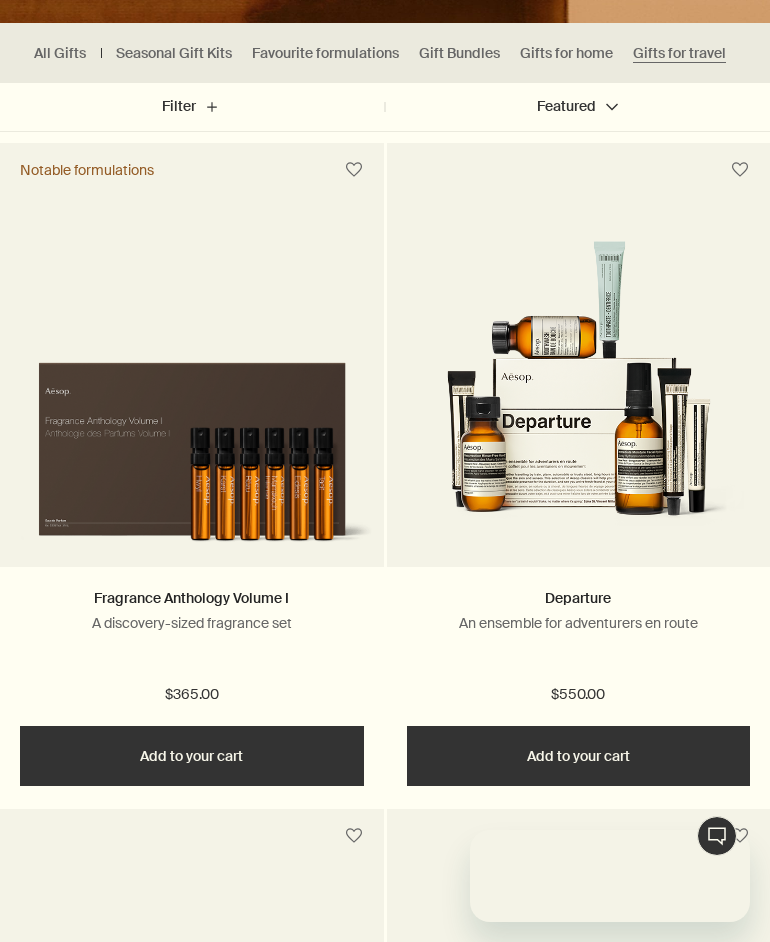 click at bounding box center (579, 398) 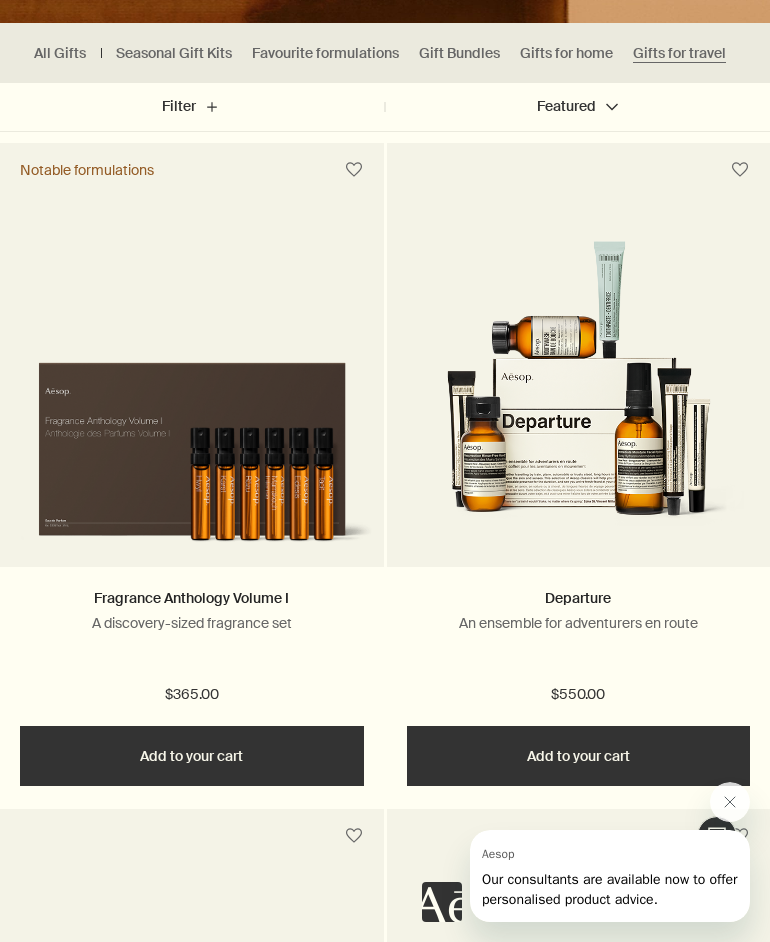 click at bounding box center (579, 398) 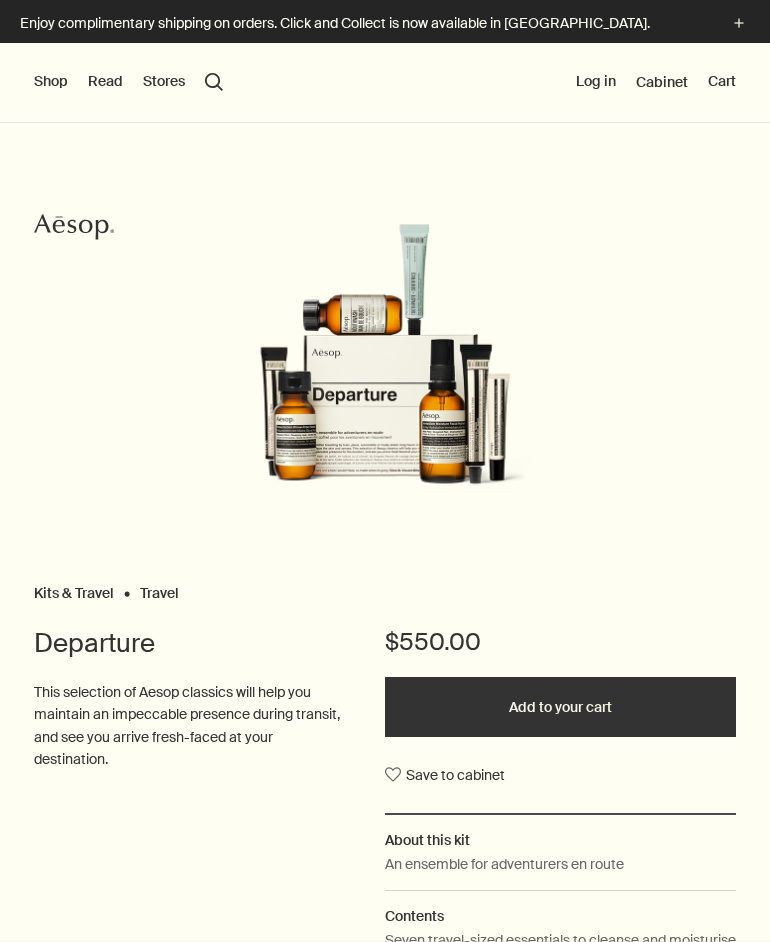 scroll, scrollTop: 0, scrollLeft: 0, axis: both 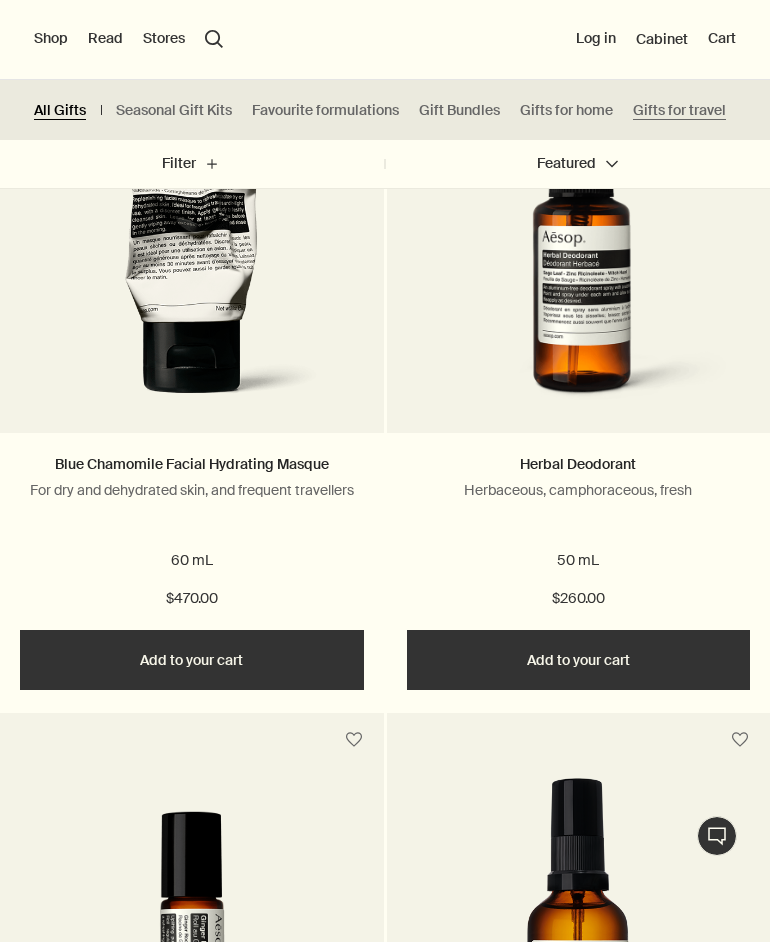 click on "All Gifts" at bounding box center [60, 110] 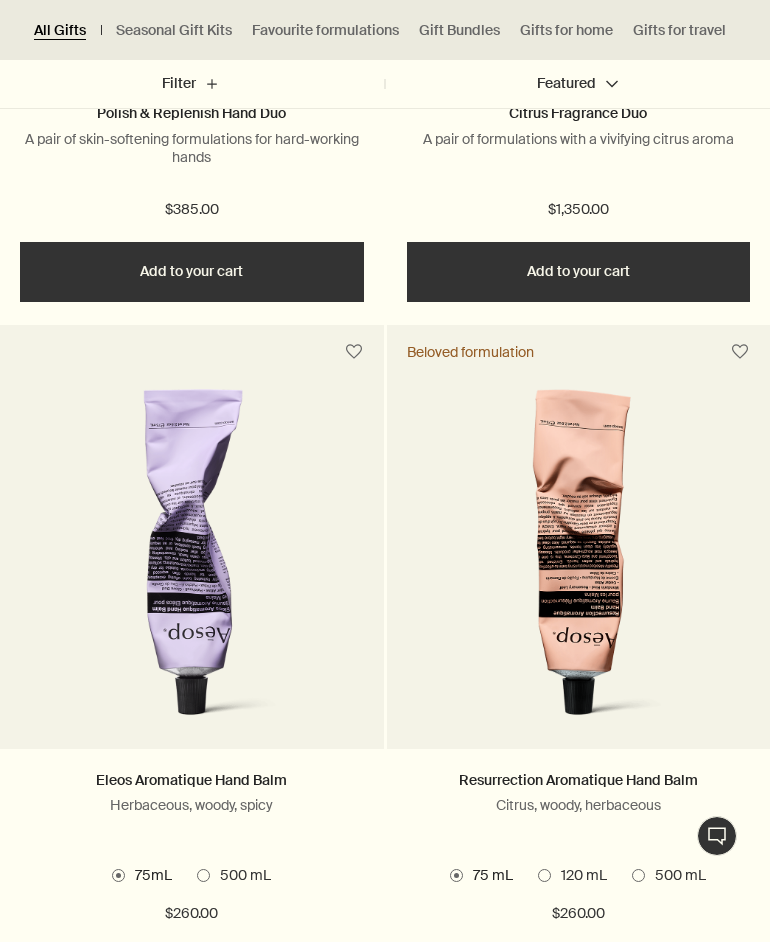 scroll, scrollTop: 1900, scrollLeft: 0, axis: vertical 